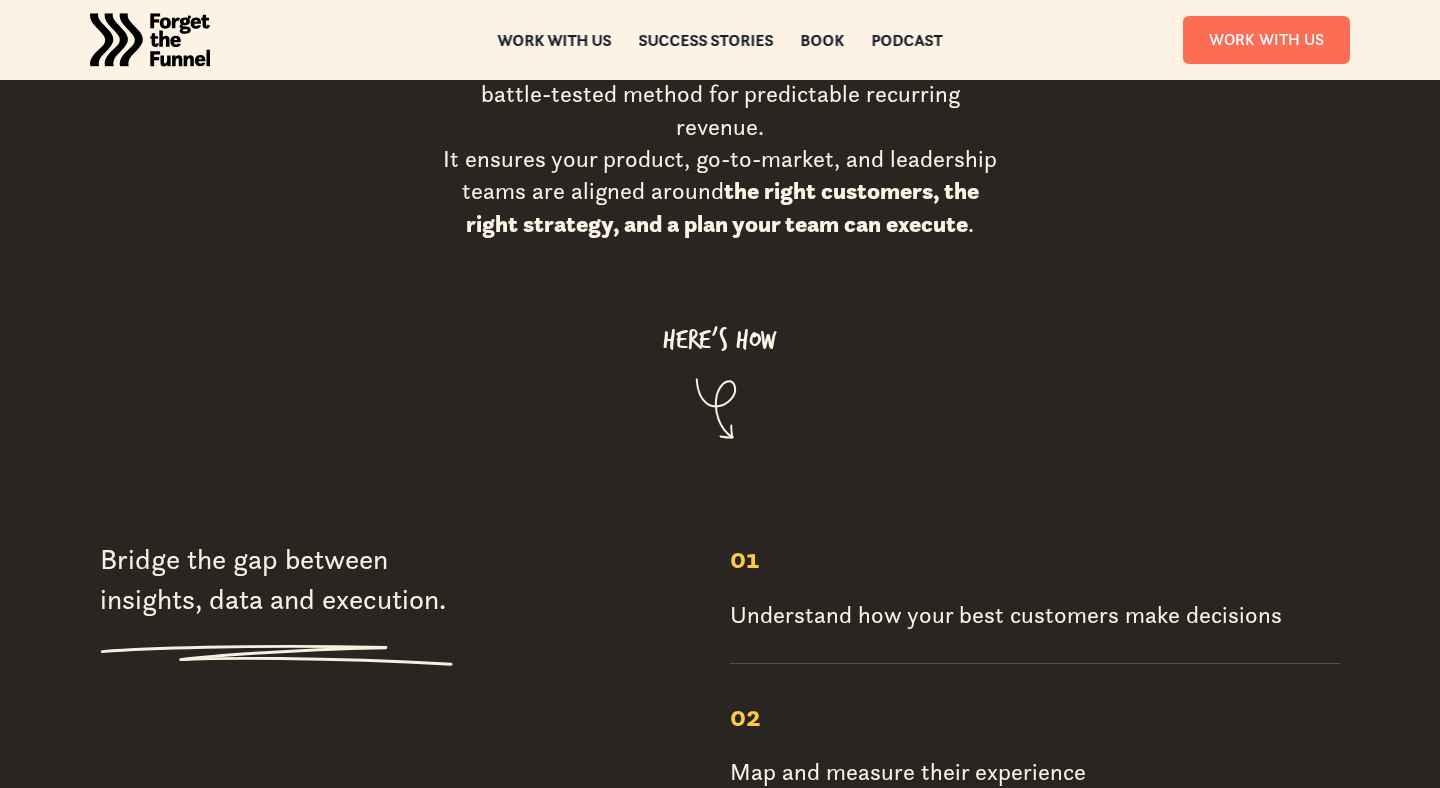 scroll, scrollTop: 2149, scrollLeft: 0, axis: vertical 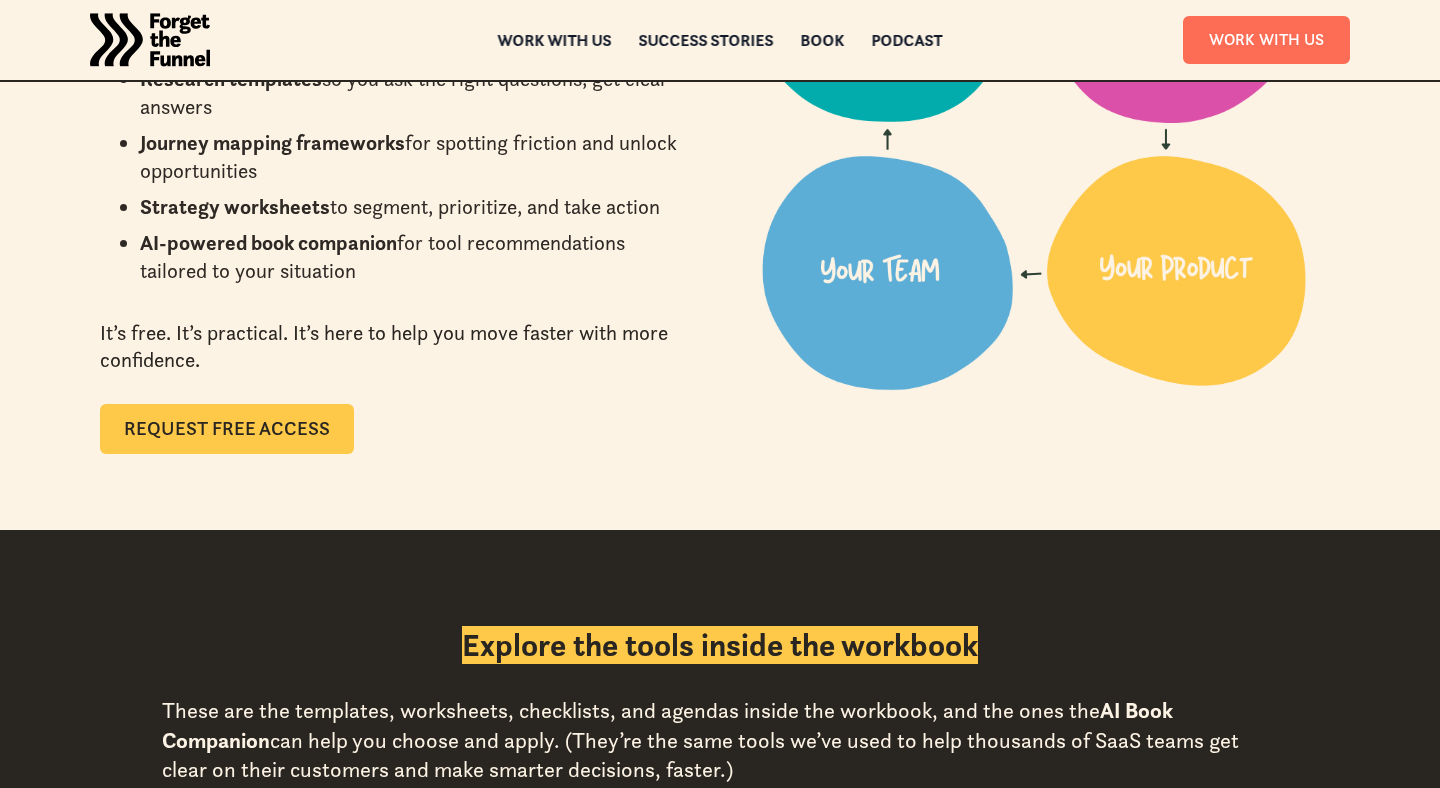click on "Request Free Access" at bounding box center [227, 429] 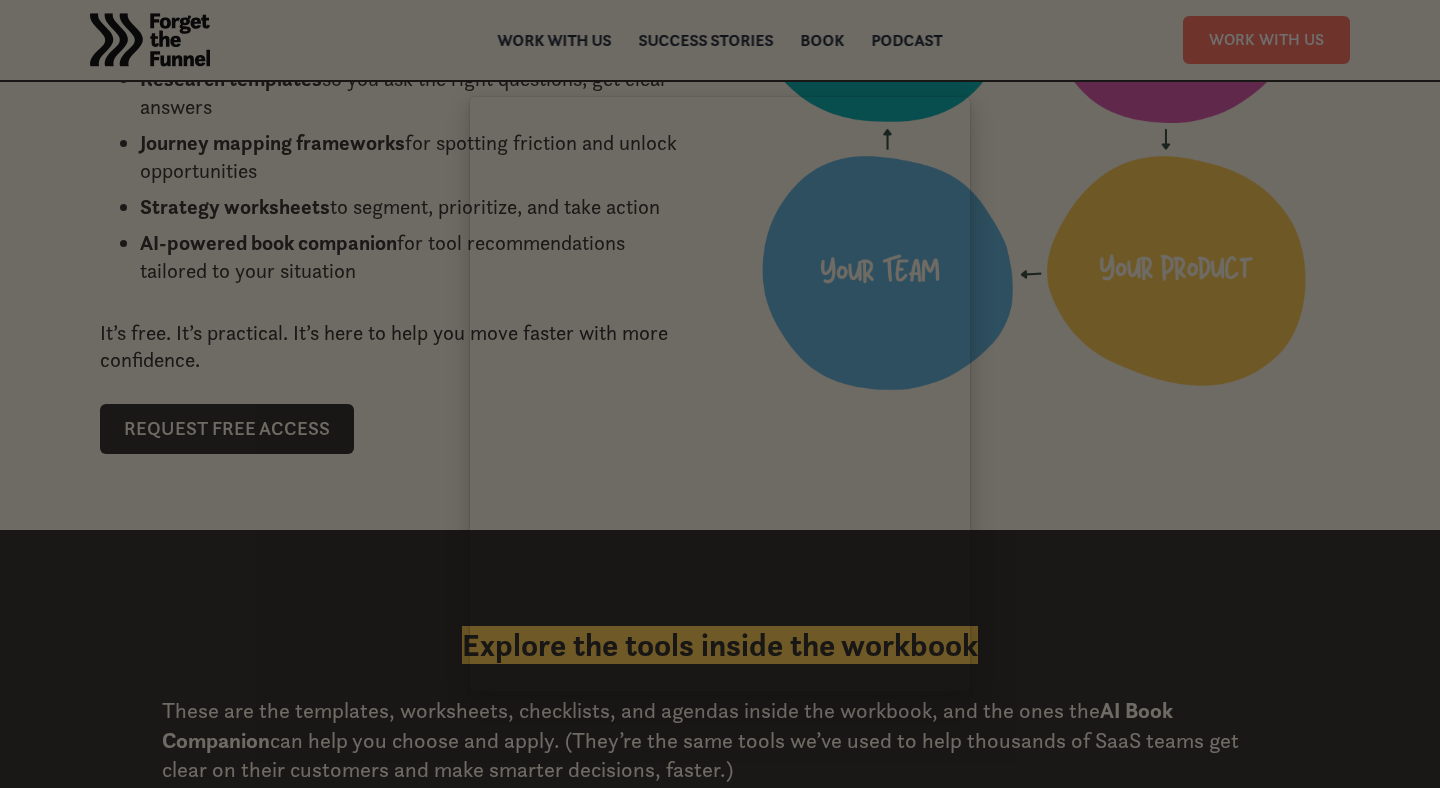 click at bounding box center [720, 394] 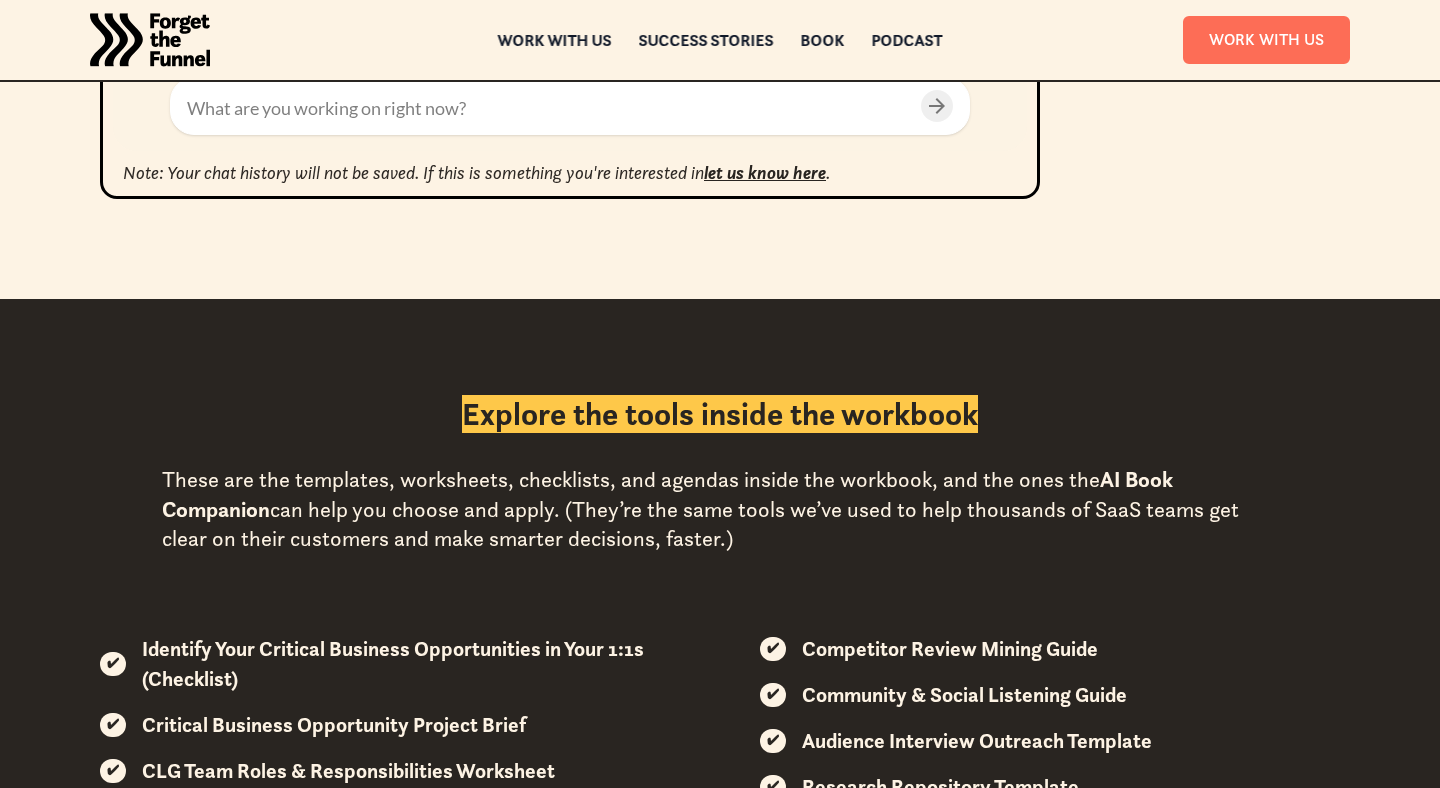 scroll, scrollTop: 1195, scrollLeft: 0, axis: vertical 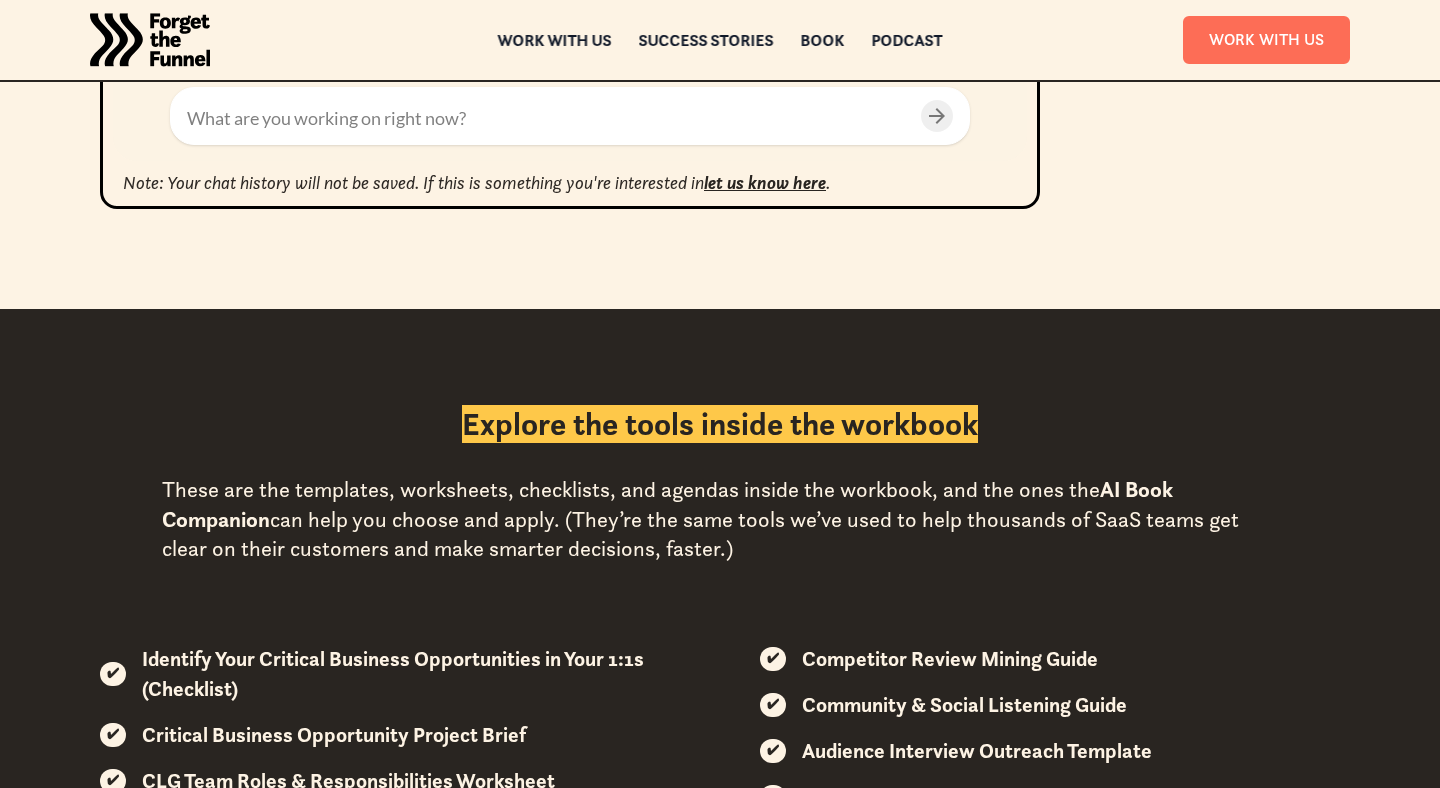 click on "Explore the tools inside the workbook" at bounding box center [720, 424] 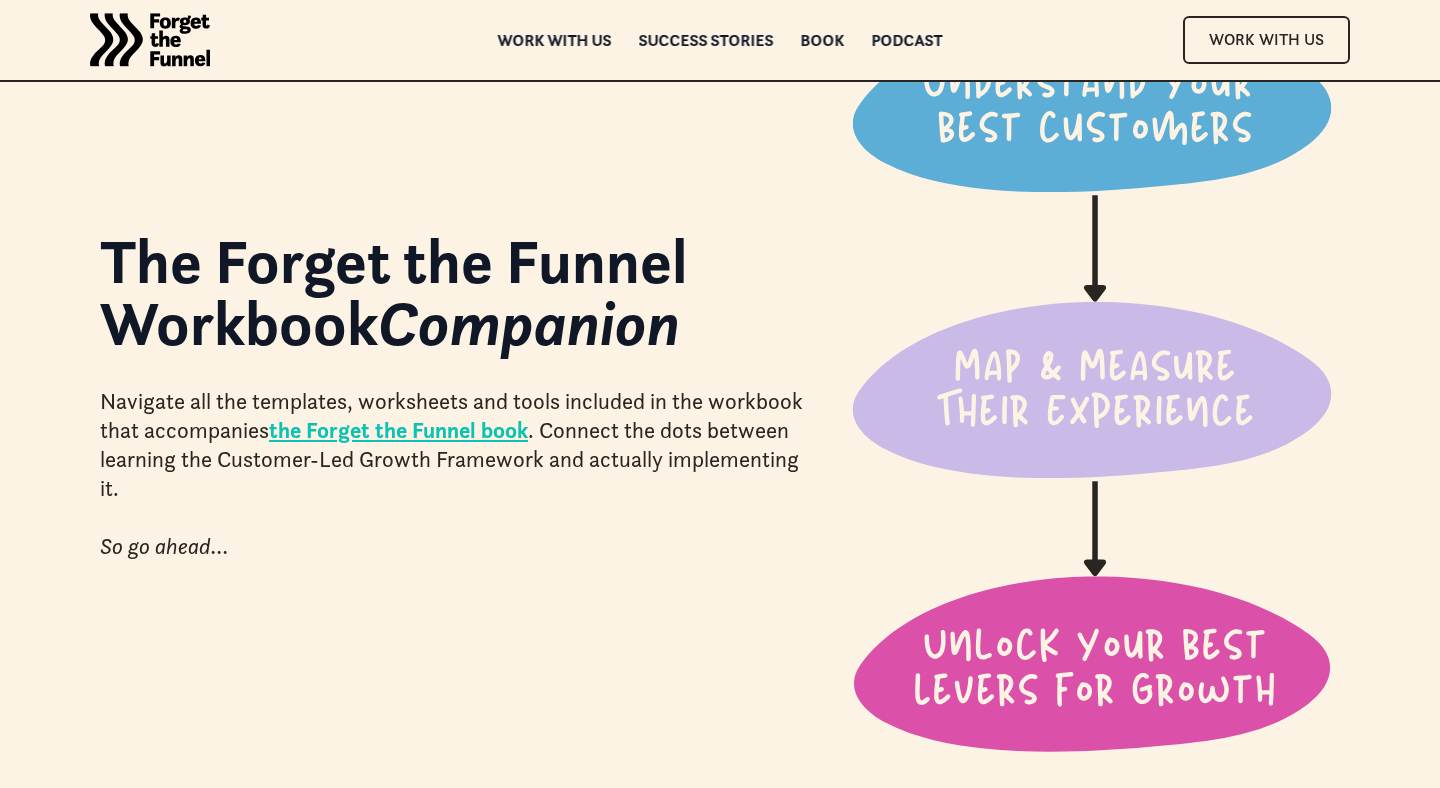 scroll, scrollTop: 0, scrollLeft: 0, axis: both 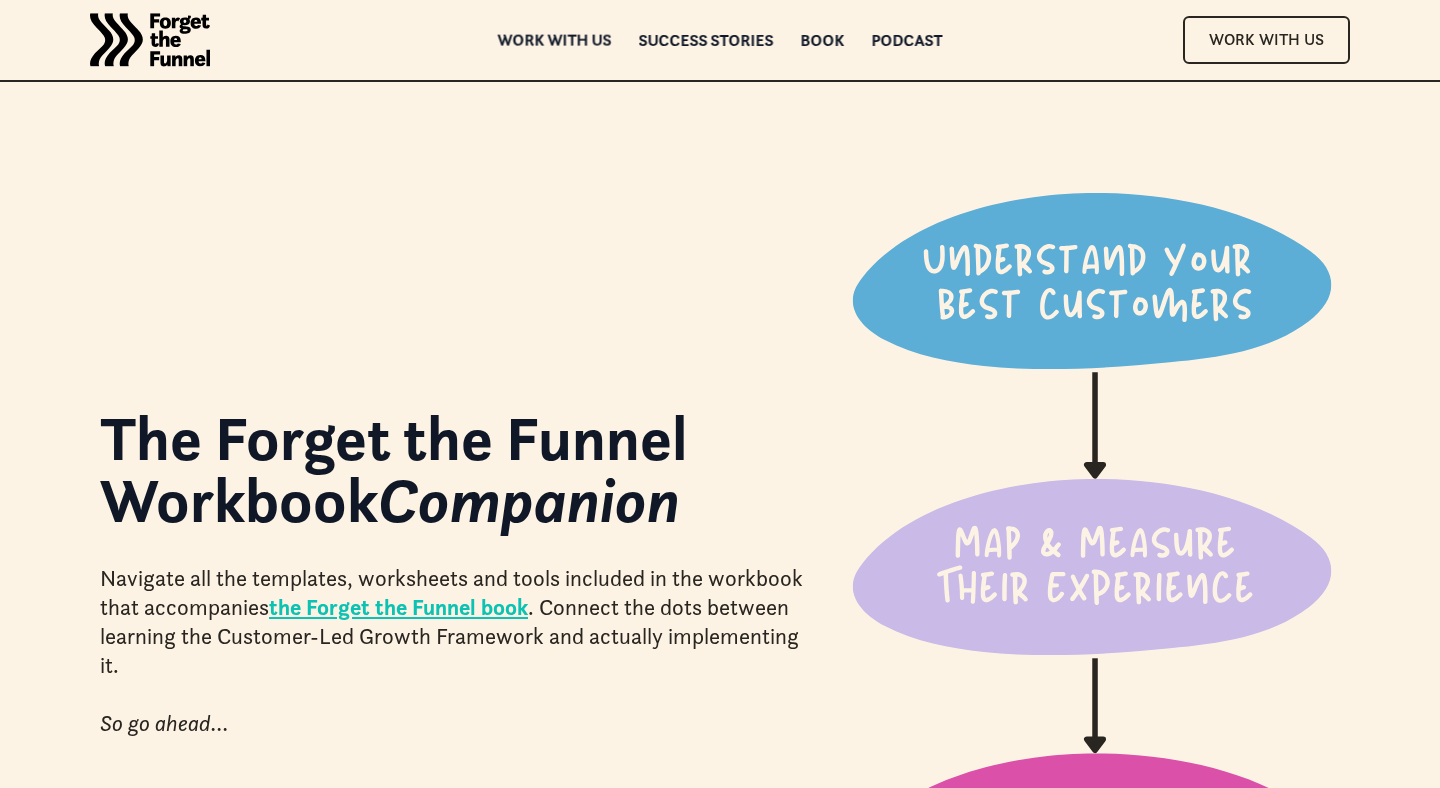 click on "Work with us" at bounding box center (555, 40) 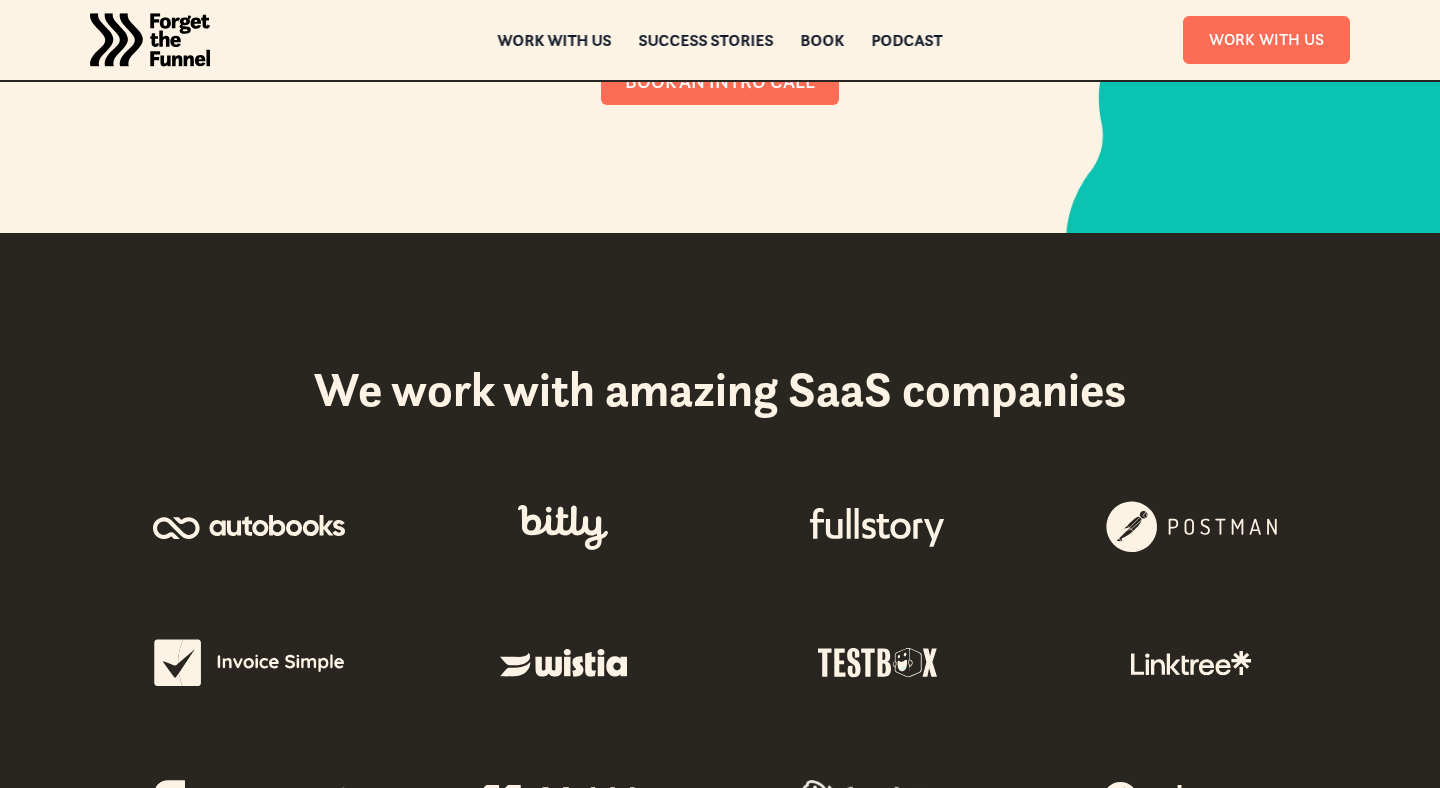 scroll, scrollTop: 0, scrollLeft: 0, axis: both 